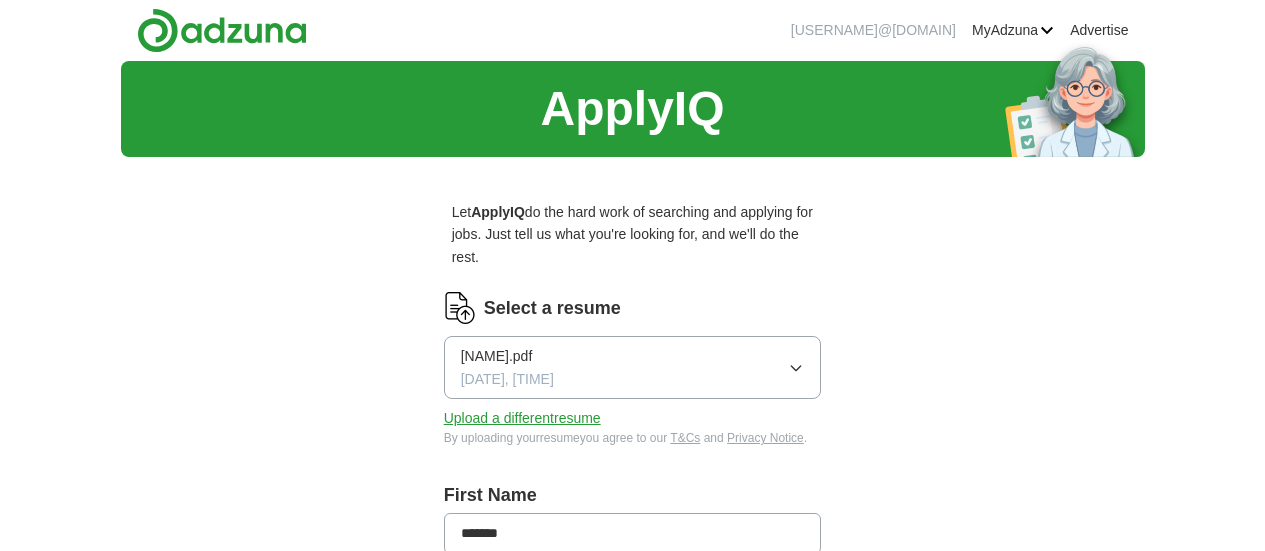scroll, scrollTop: 0, scrollLeft: 0, axis: both 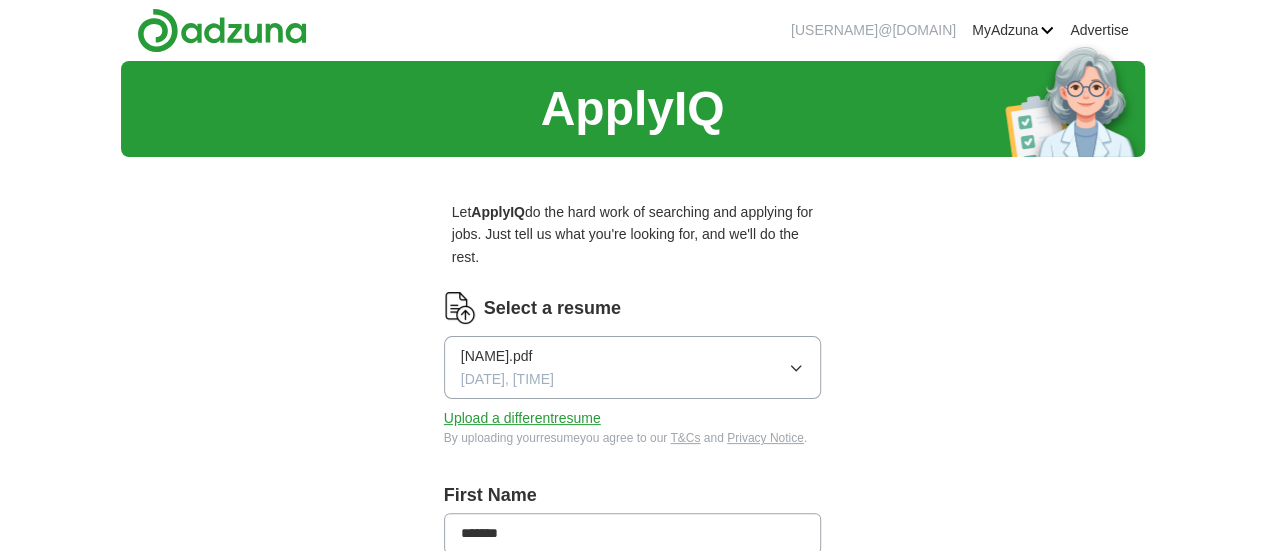 click on "[NAME].pdf [DATE], [TIME]" at bounding box center [633, 367] 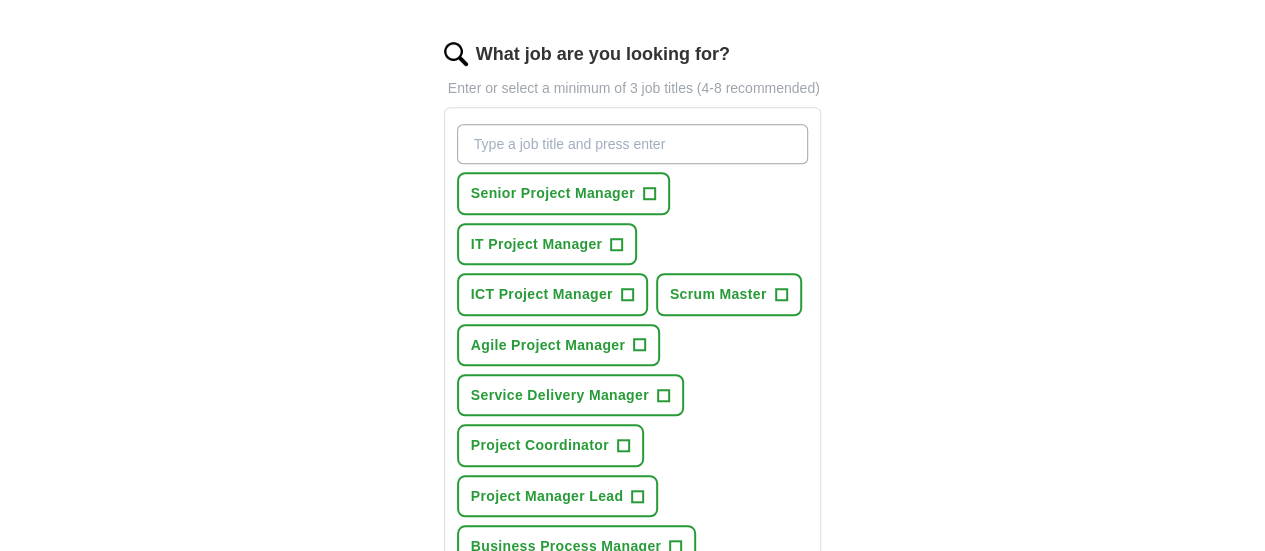 scroll, scrollTop: 657, scrollLeft: 0, axis: vertical 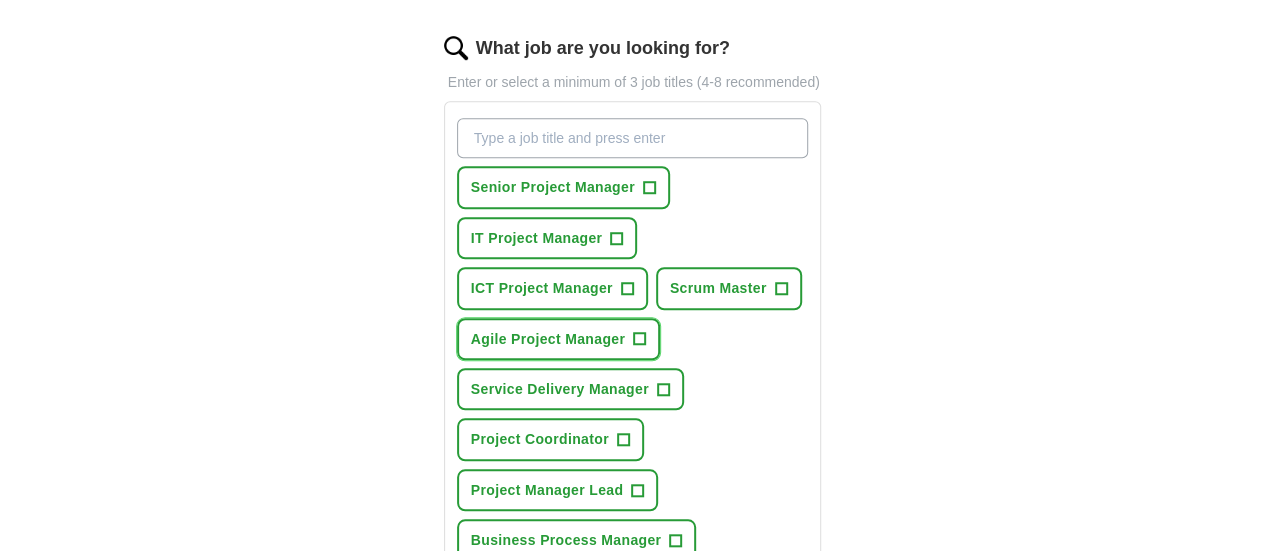 click on "+" at bounding box center [640, 339] 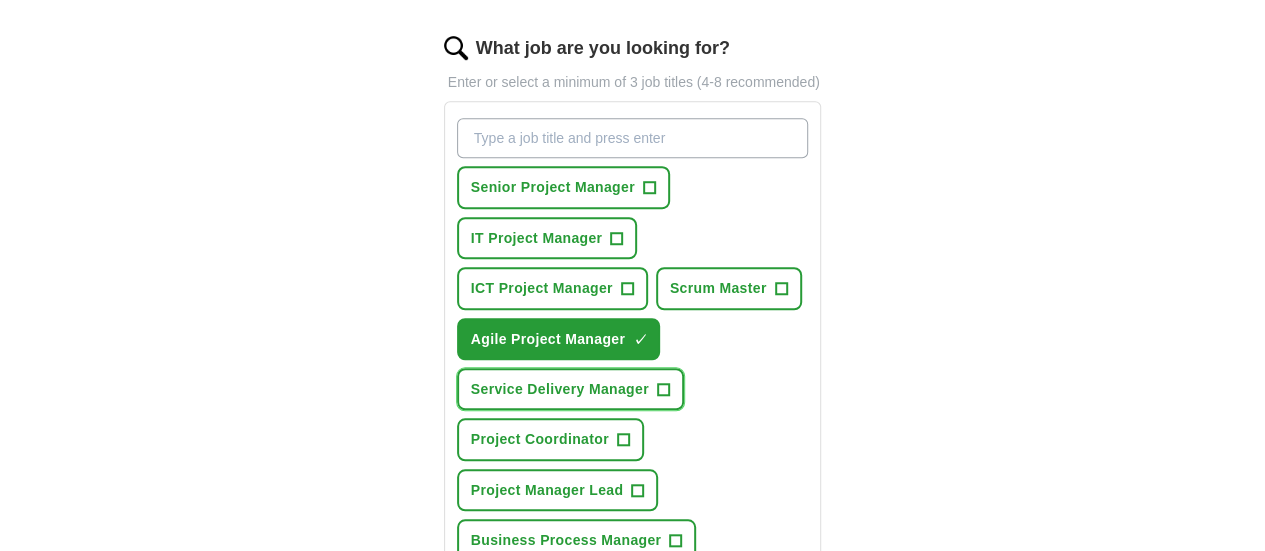 click on "Service Delivery Manager" at bounding box center [560, 389] 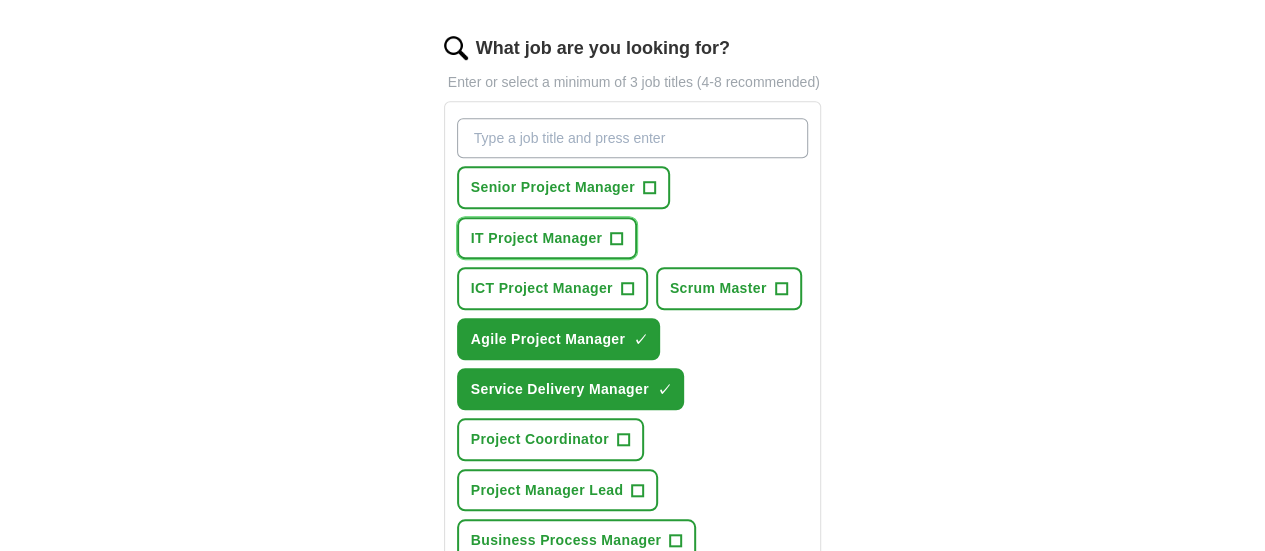 click on "IT Project Manager +" at bounding box center (547, 238) 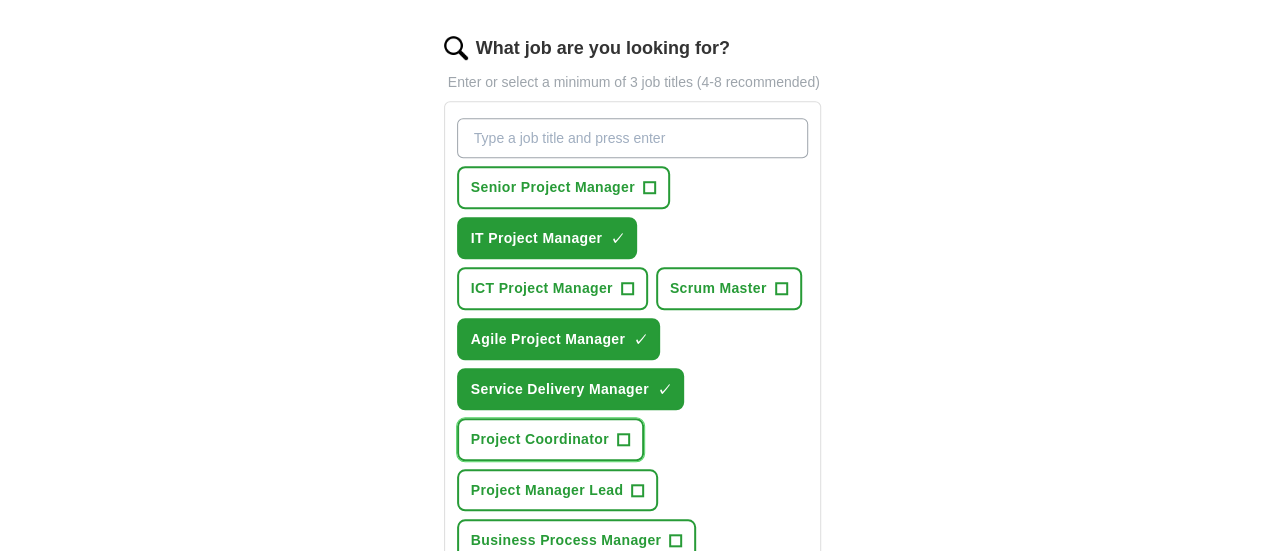 click on "+" at bounding box center (623, 440) 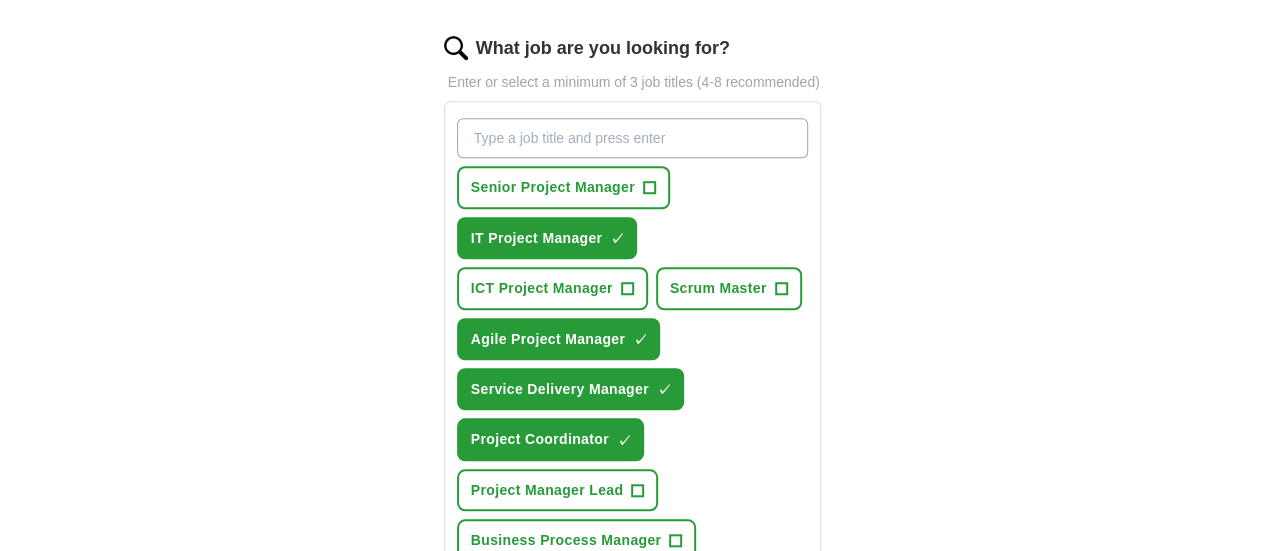 click on "Data Center Manager" at bounding box center [544, 591] 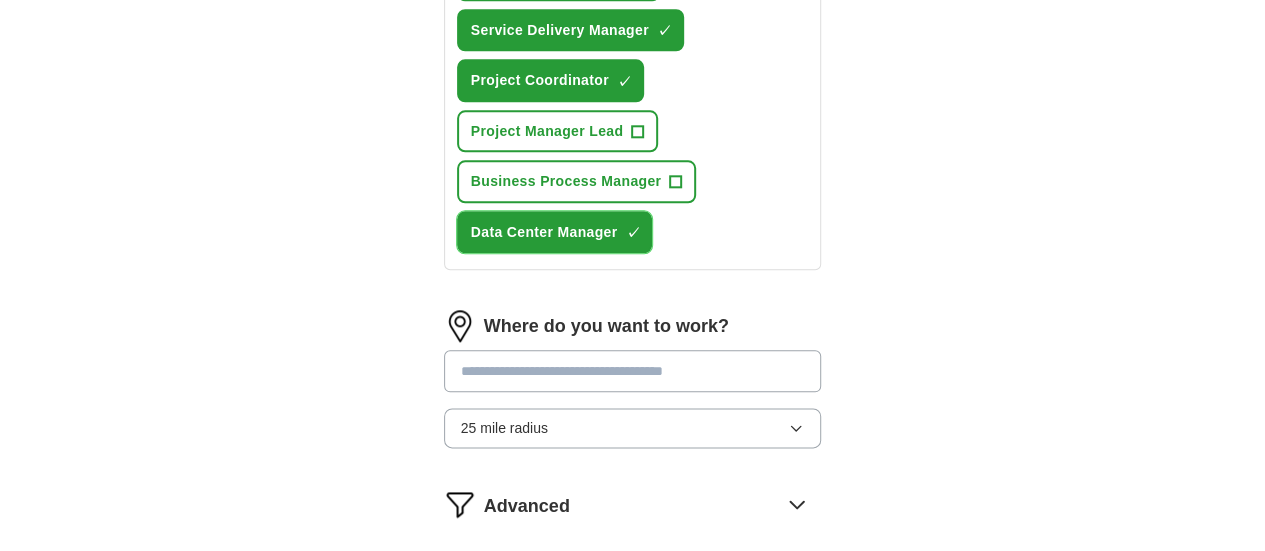 scroll, scrollTop: 1018, scrollLeft: 0, axis: vertical 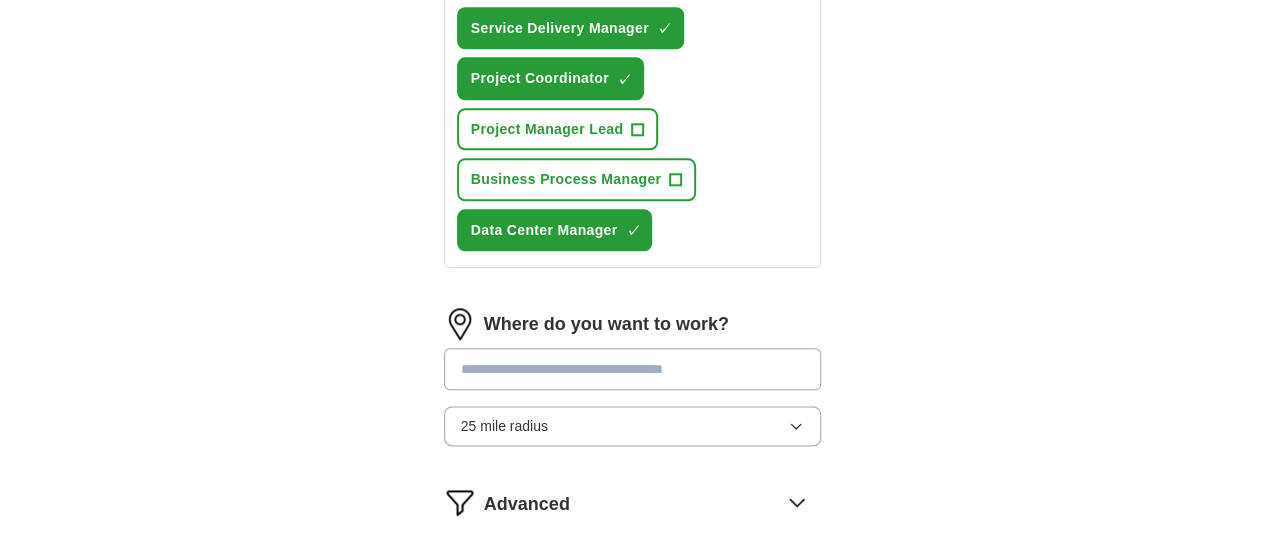 click at bounding box center (633, 369) 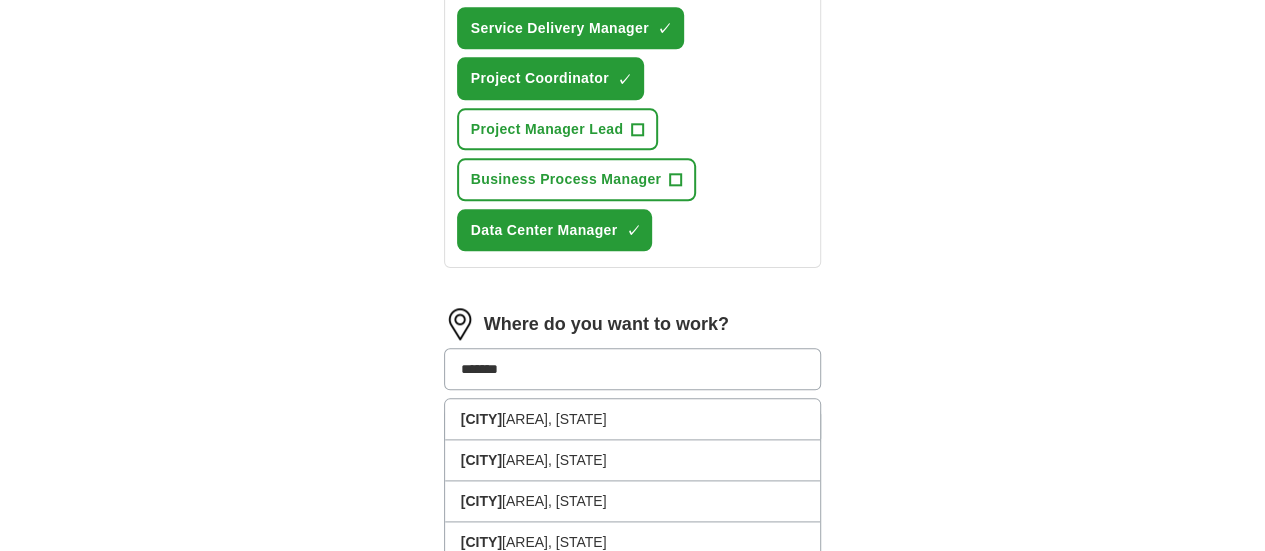 type on "********" 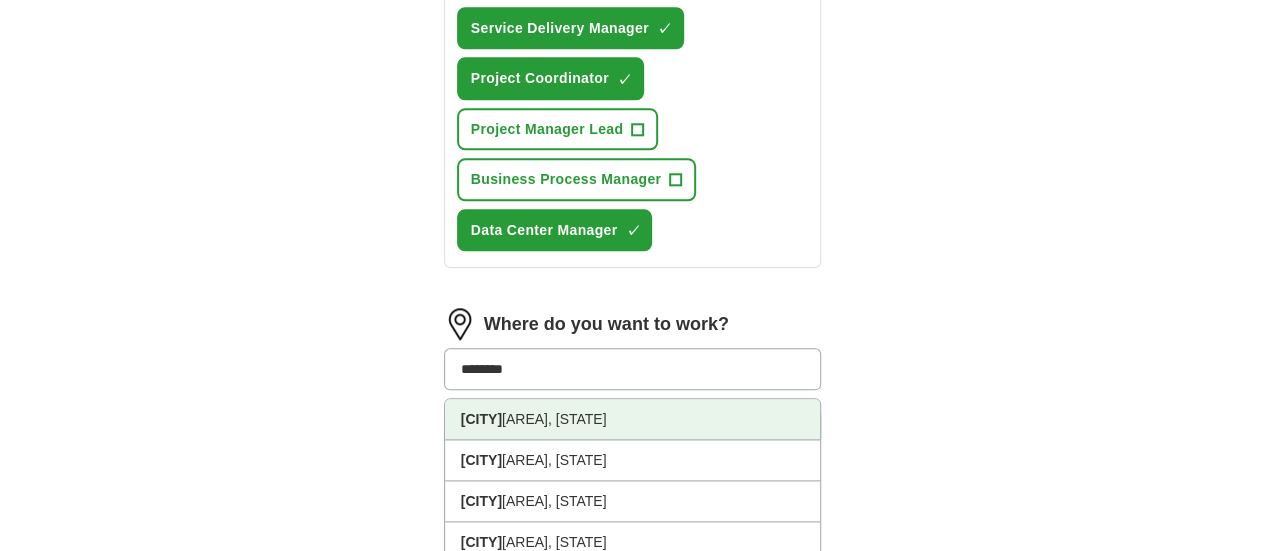 click on "[CITY] [AREA]" at bounding box center (633, 419) 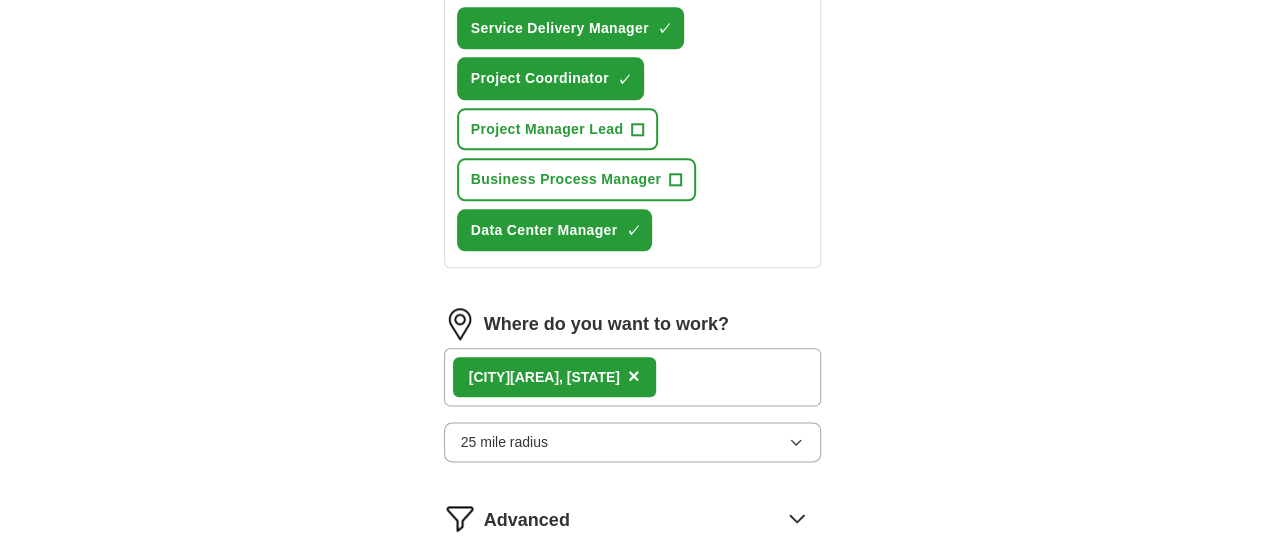 click on "Start applying for jobs" at bounding box center (633, 603) 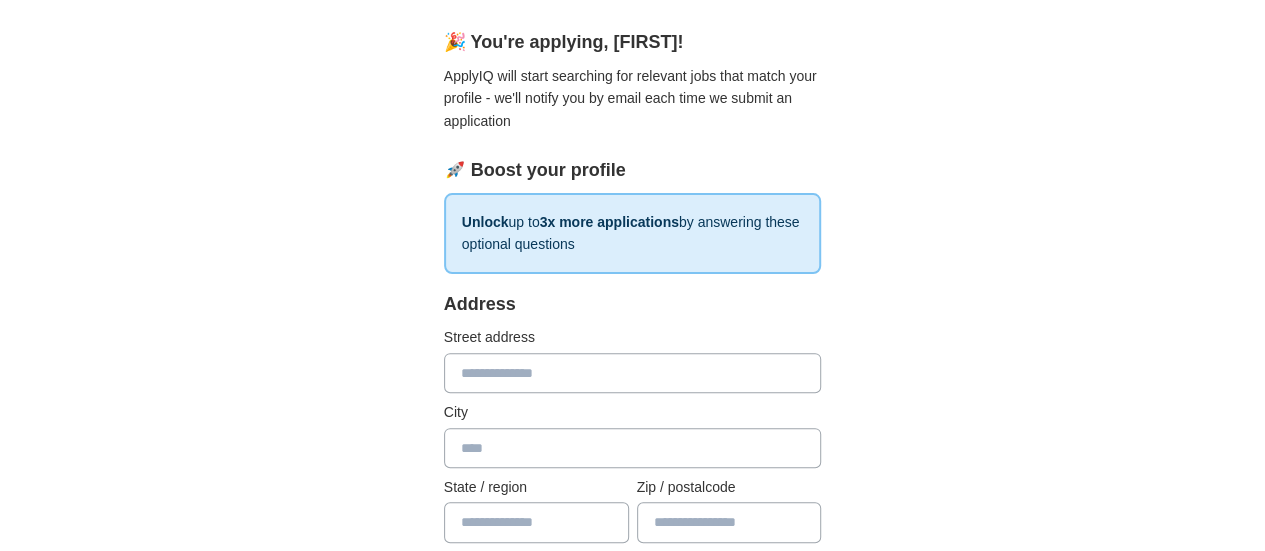 scroll, scrollTop: 166, scrollLeft: 0, axis: vertical 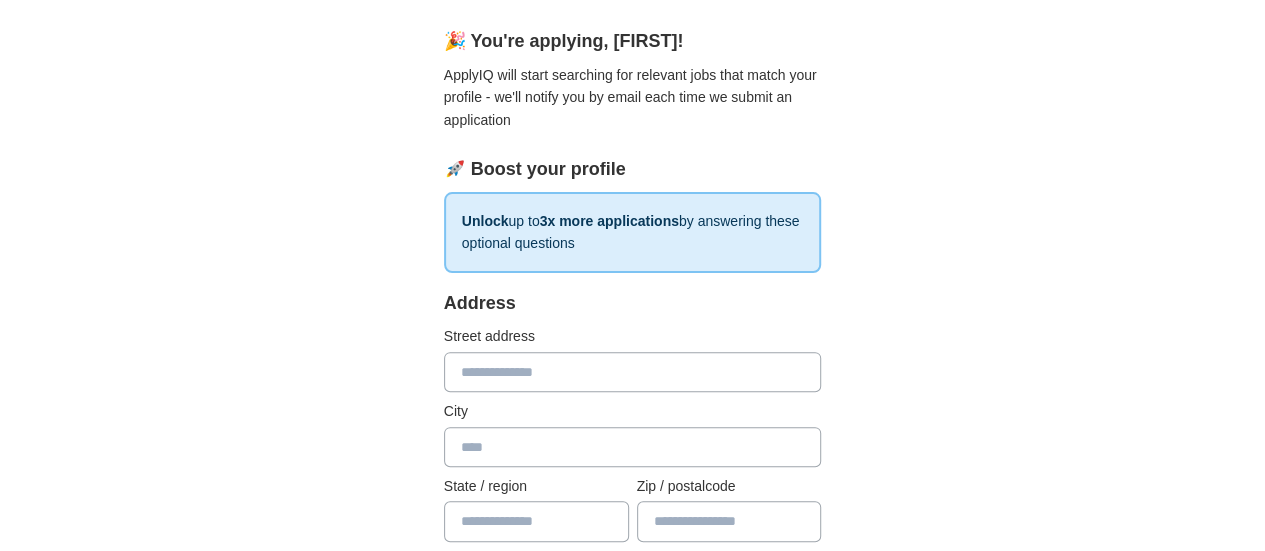 click at bounding box center (633, 372) 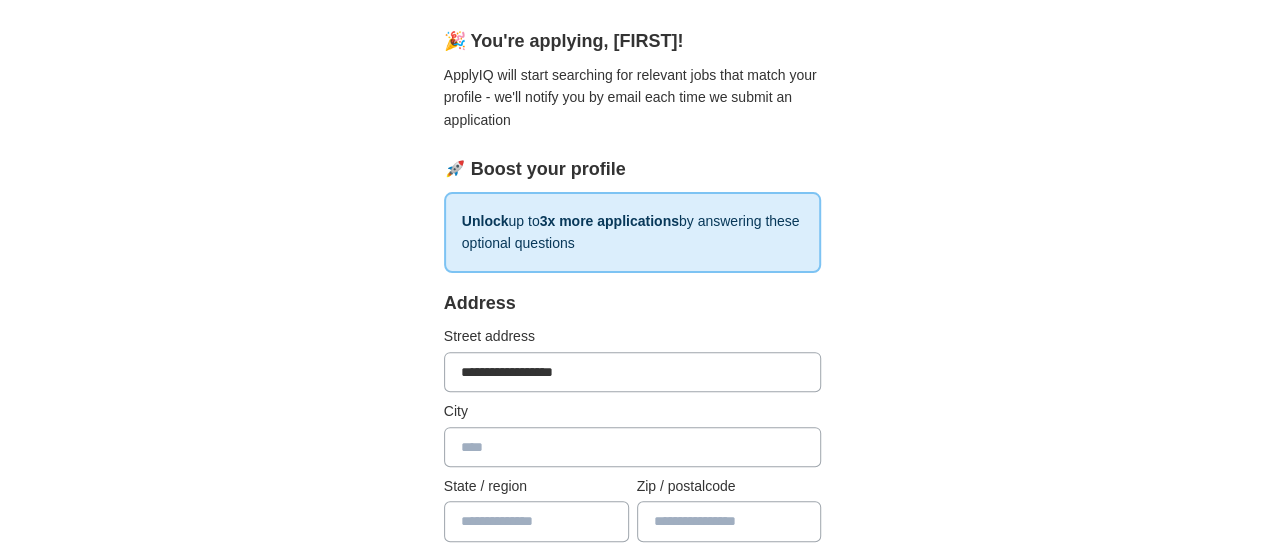 type on "**********" 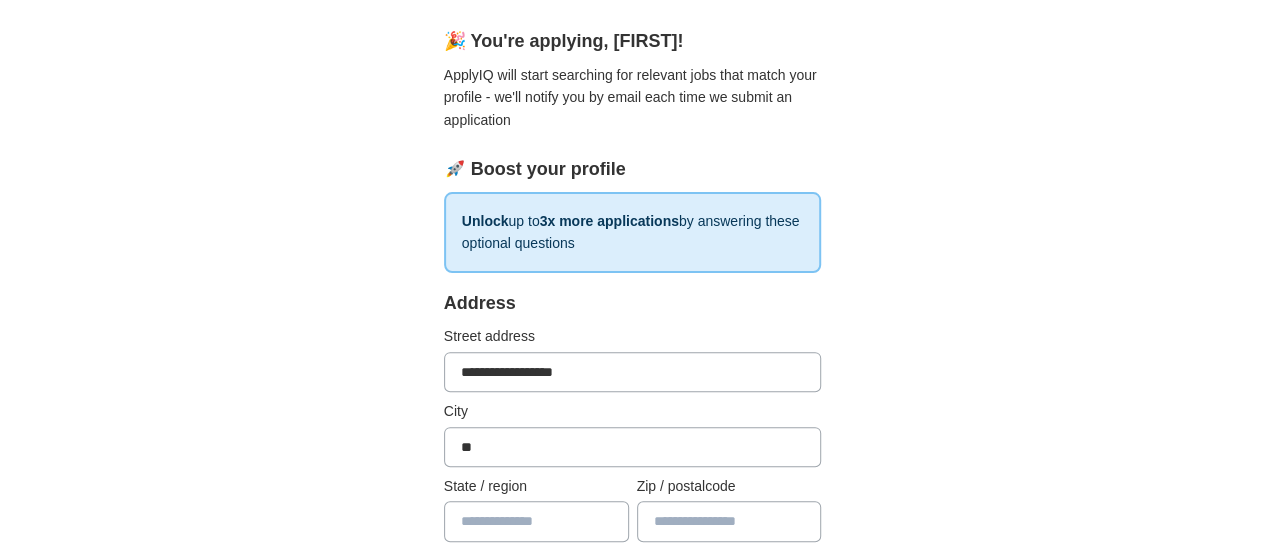type on "*" 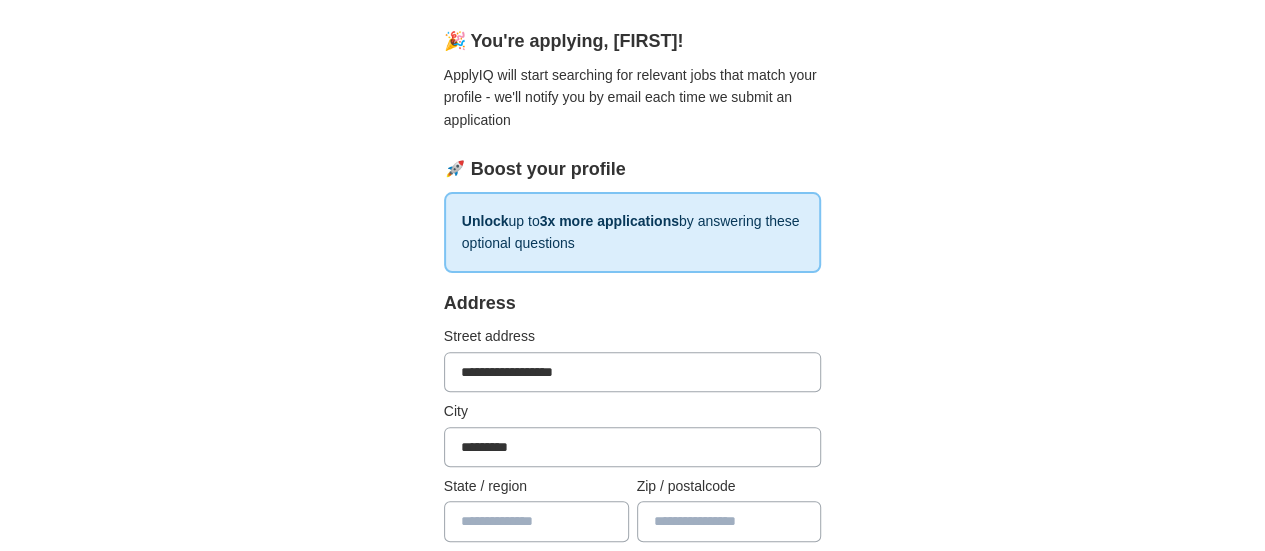 type on "*********" 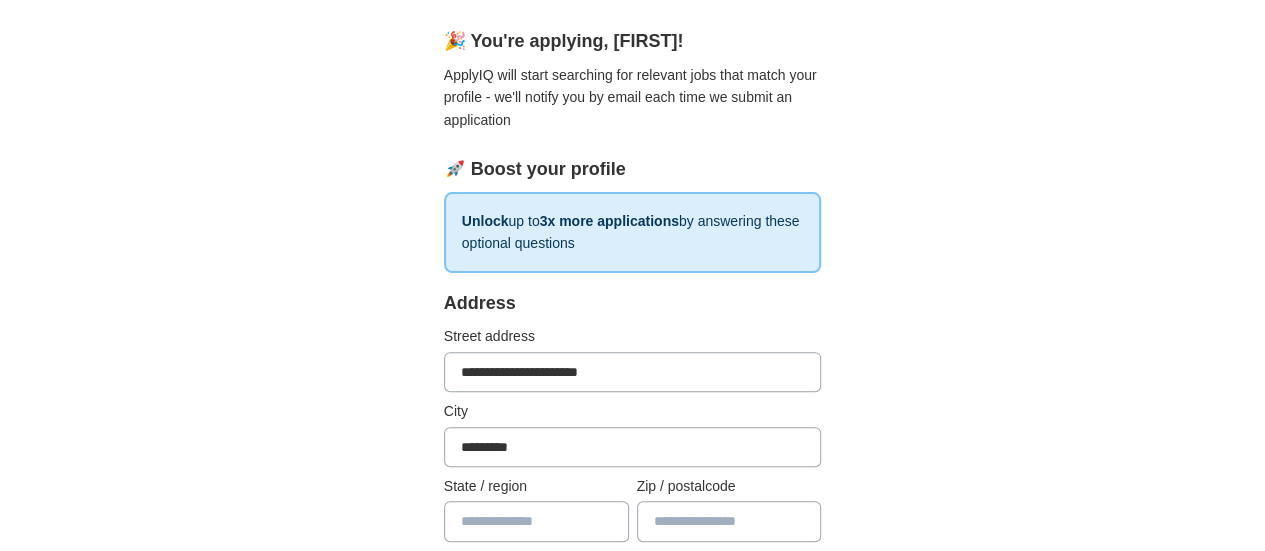scroll, scrollTop: 497, scrollLeft: 0, axis: vertical 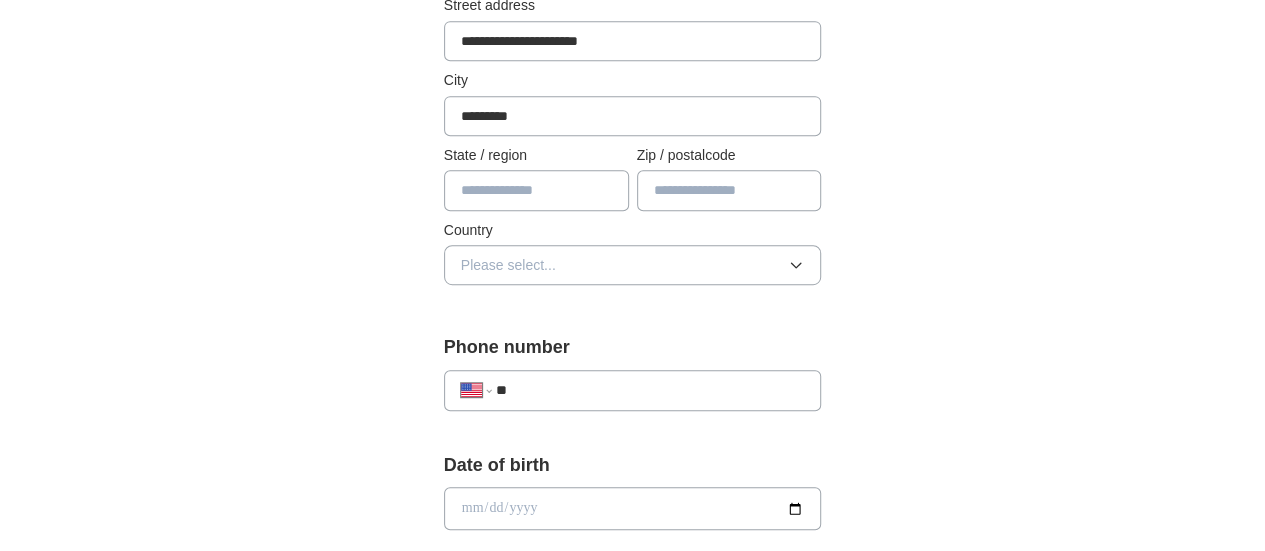 type on "**********" 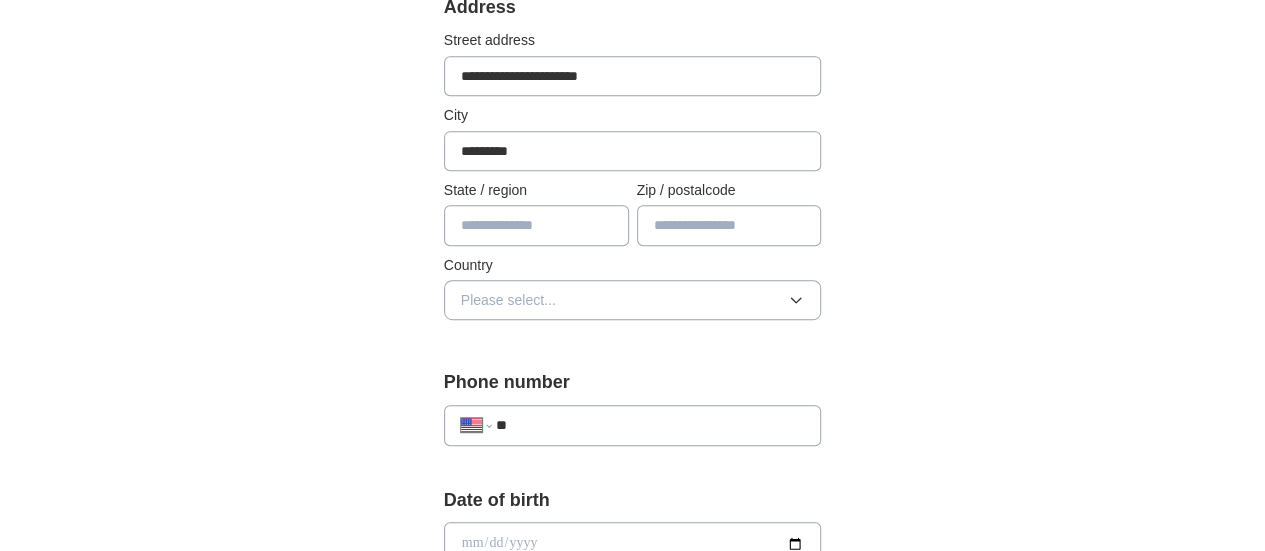 scroll, scrollTop: 458, scrollLeft: 0, axis: vertical 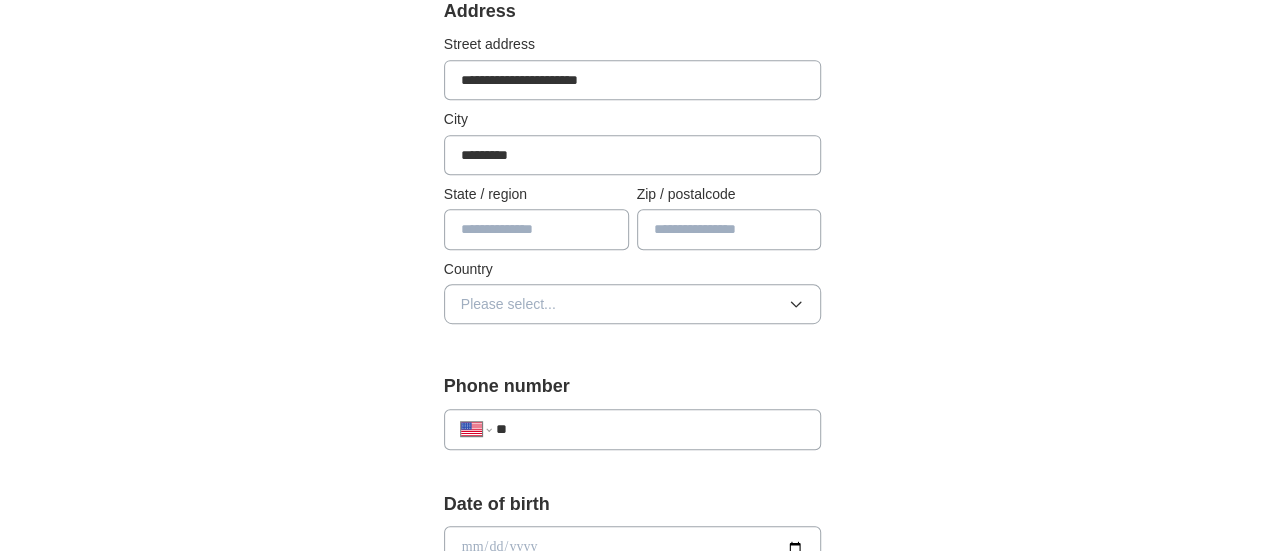 click at bounding box center [536, 229] 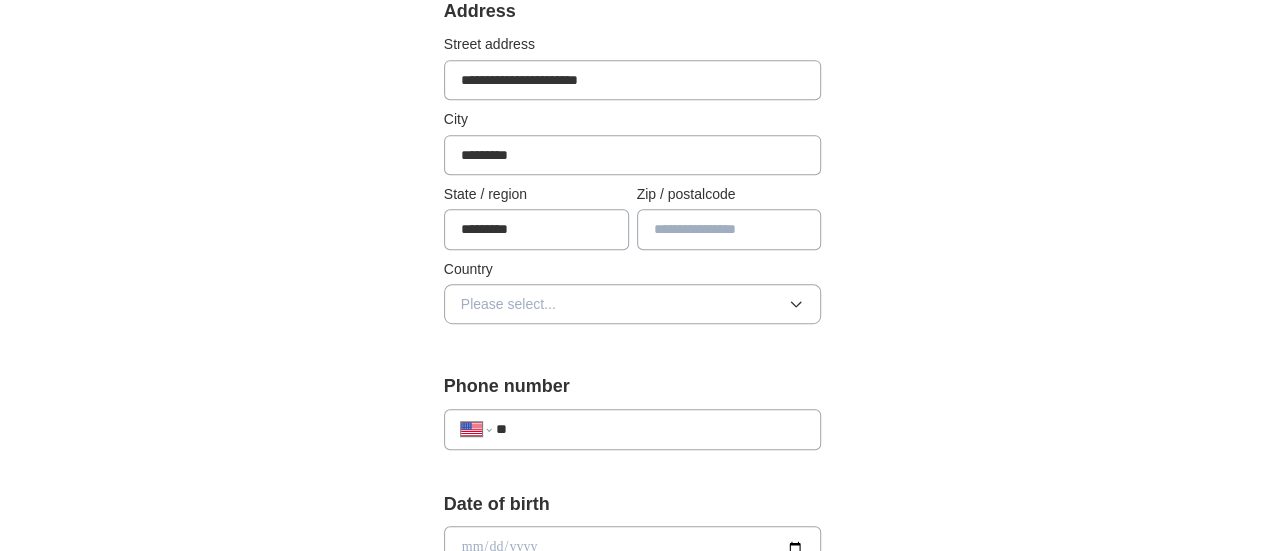 type on "*********" 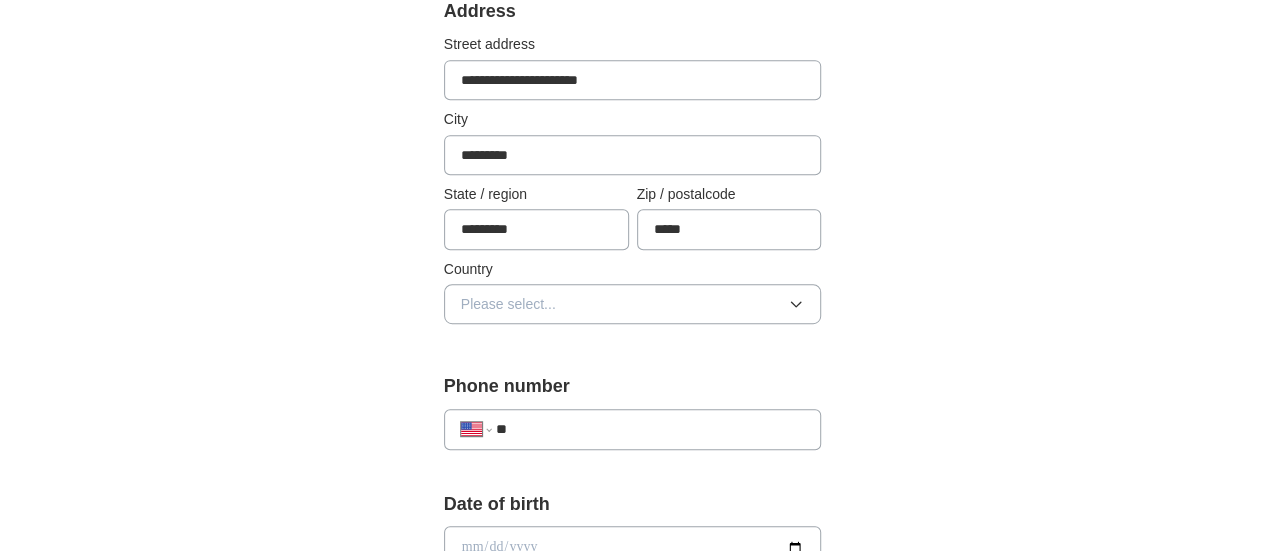 type on "*****" 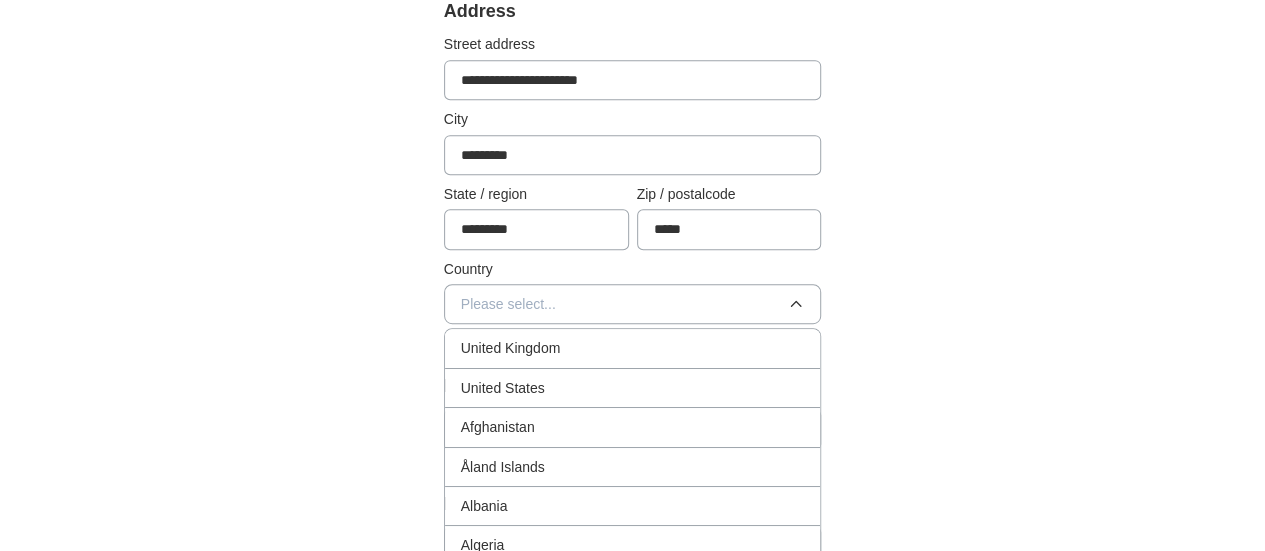 click on "United States" at bounding box center [633, 388] 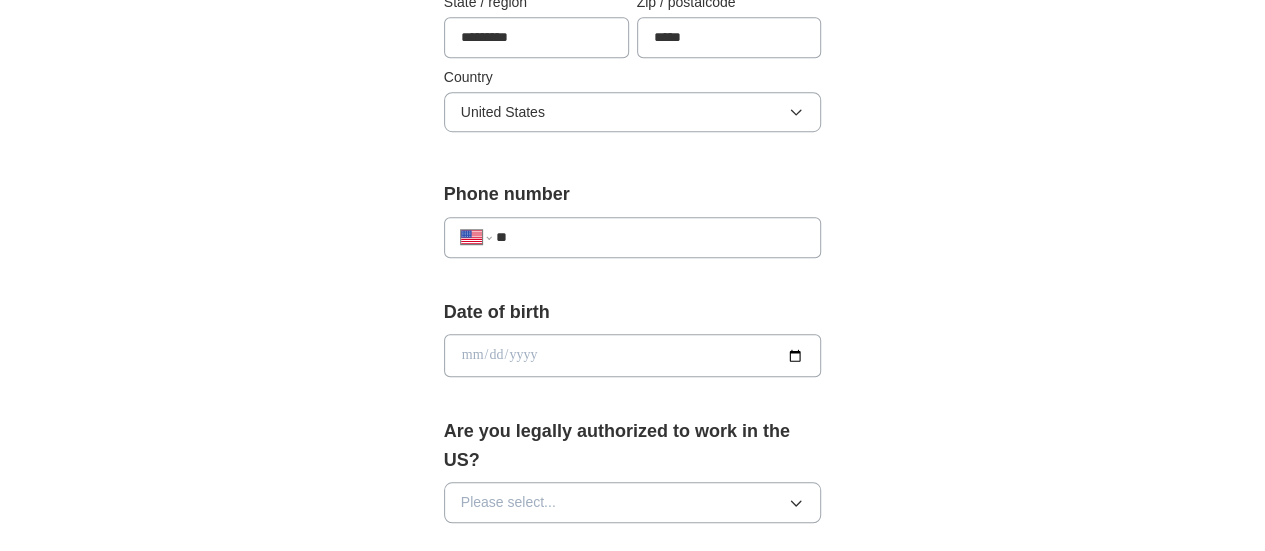 scroll, scrollTop: 693, scrollLeft: 0, axis: vertical 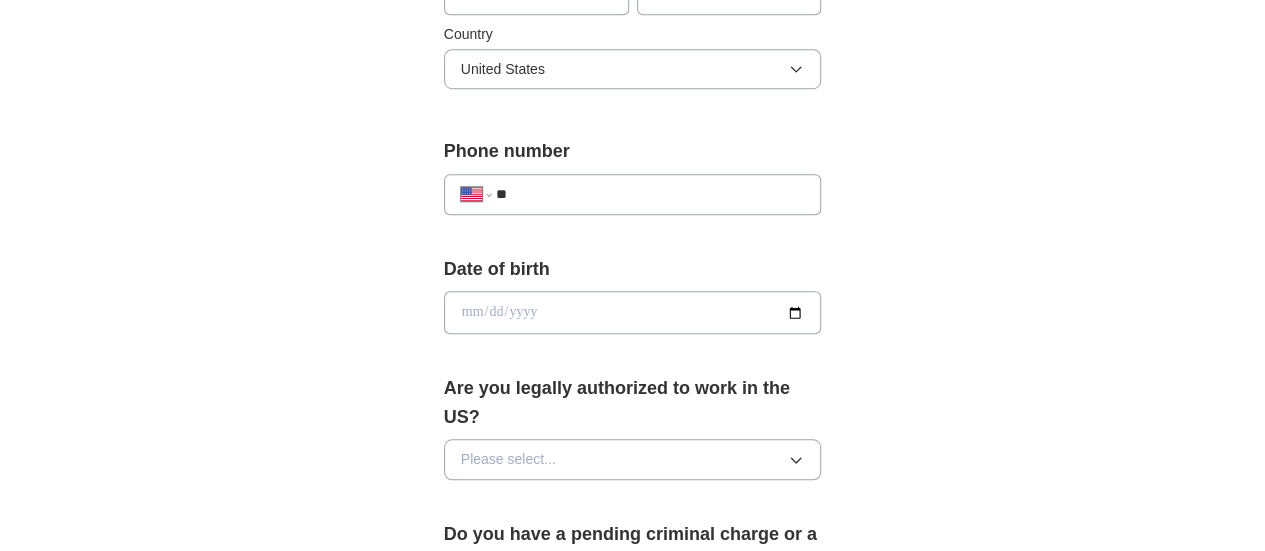 click on "**" at bounding box center (650, 194) 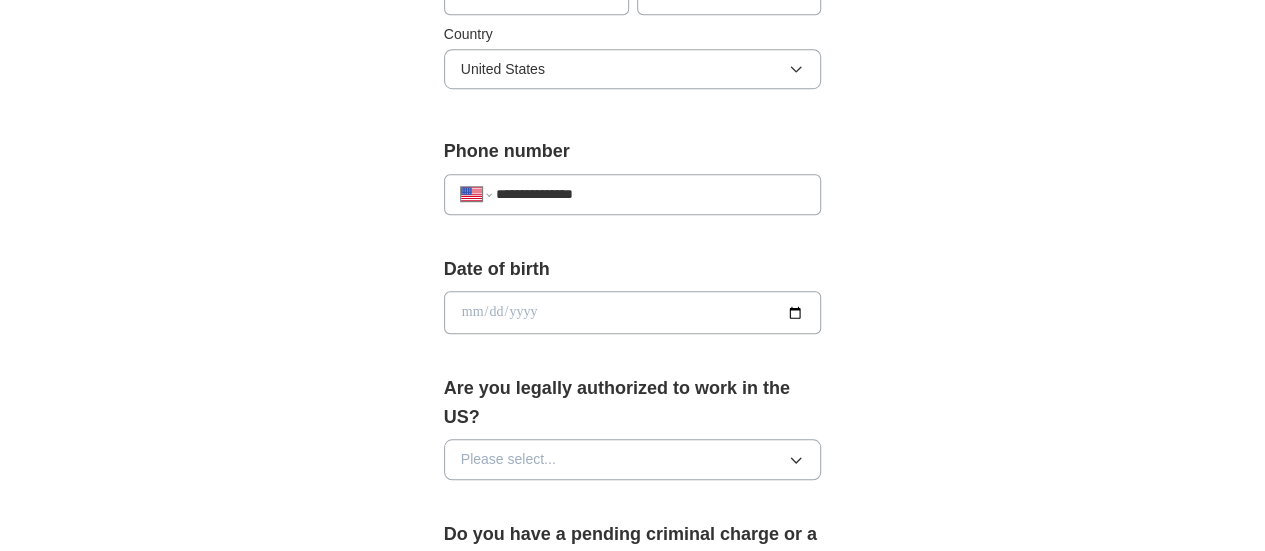 type on "**********" 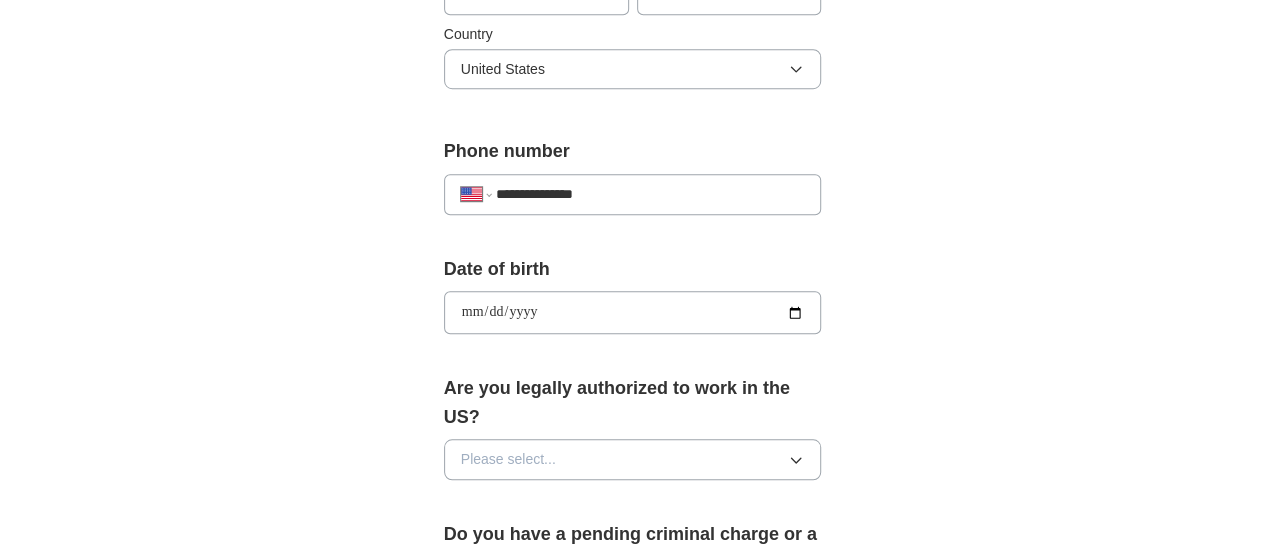 type on "**********" 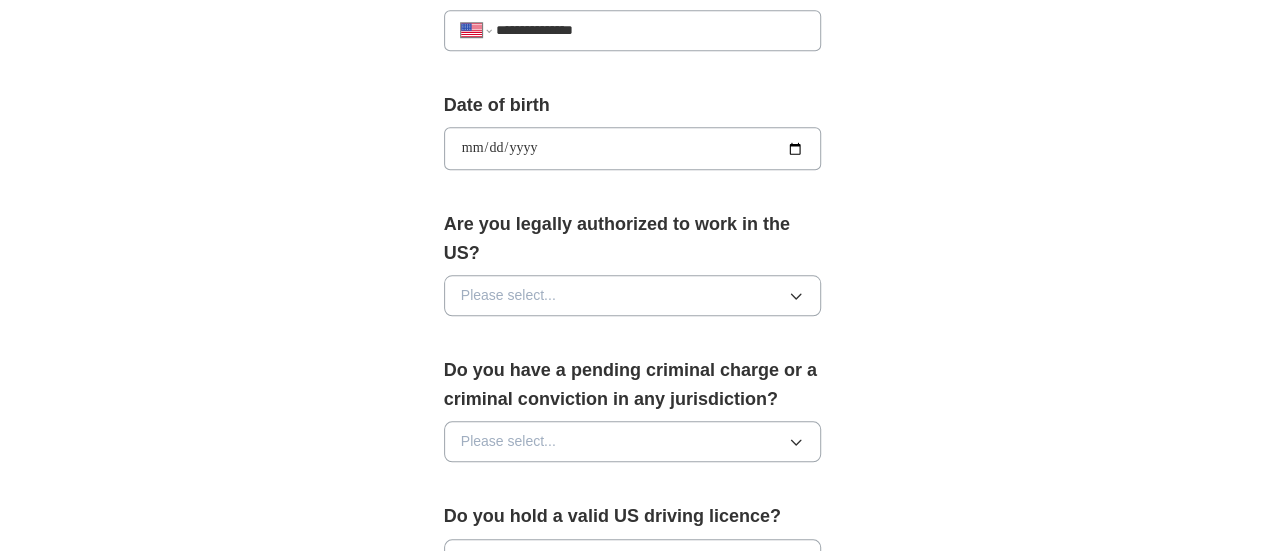 click 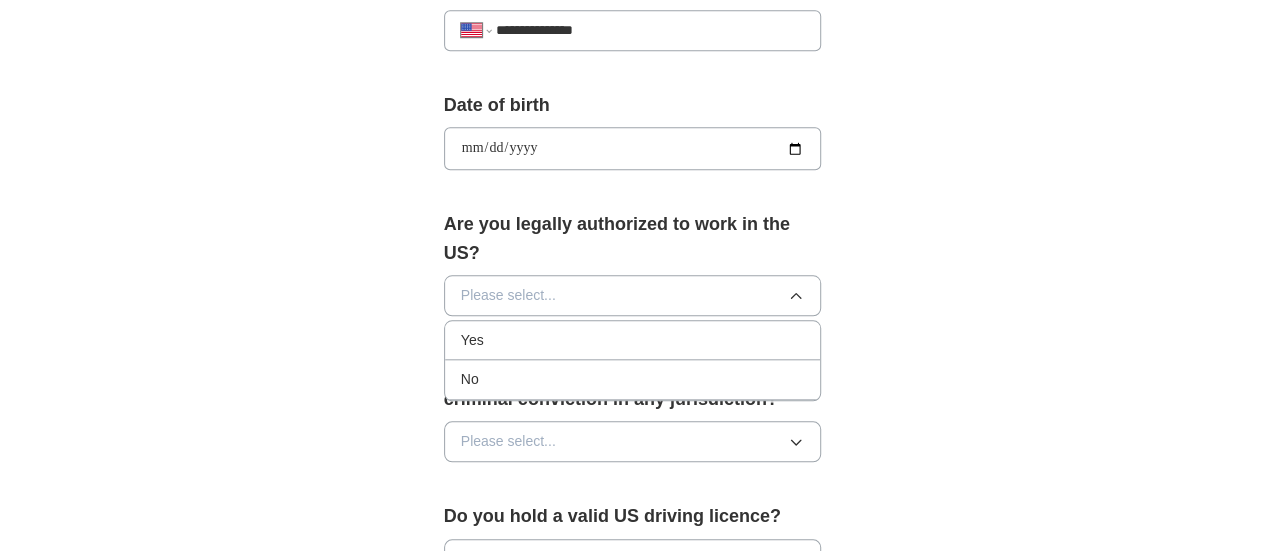 click on "Yes" at bounding box center [633, 340] 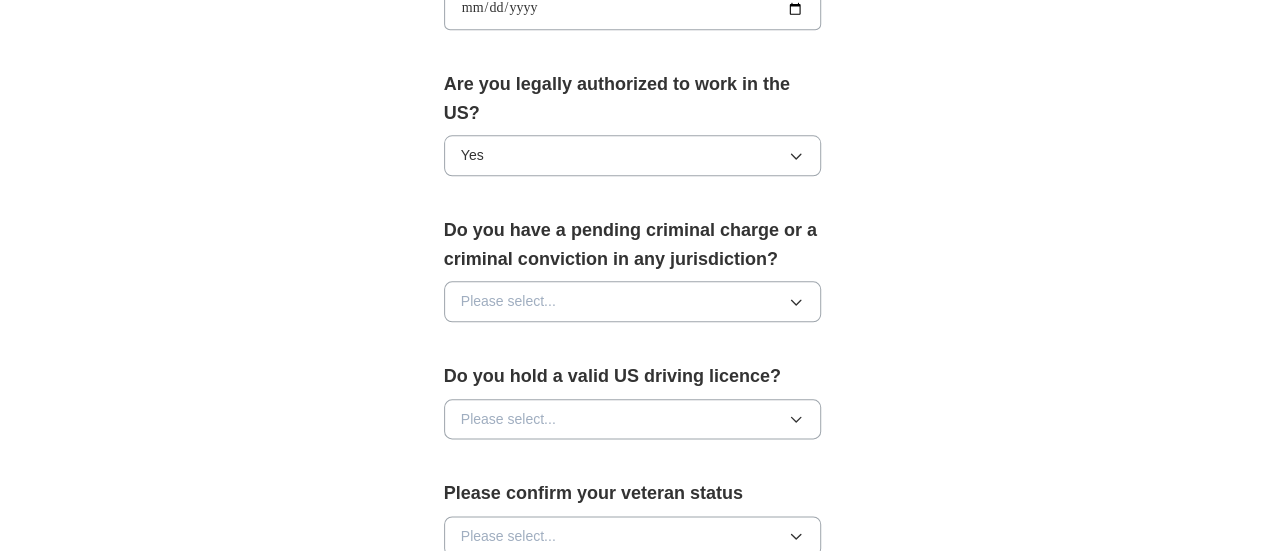 scroll, scrollTop: 999, scrollLeft: 0, axis: vertical 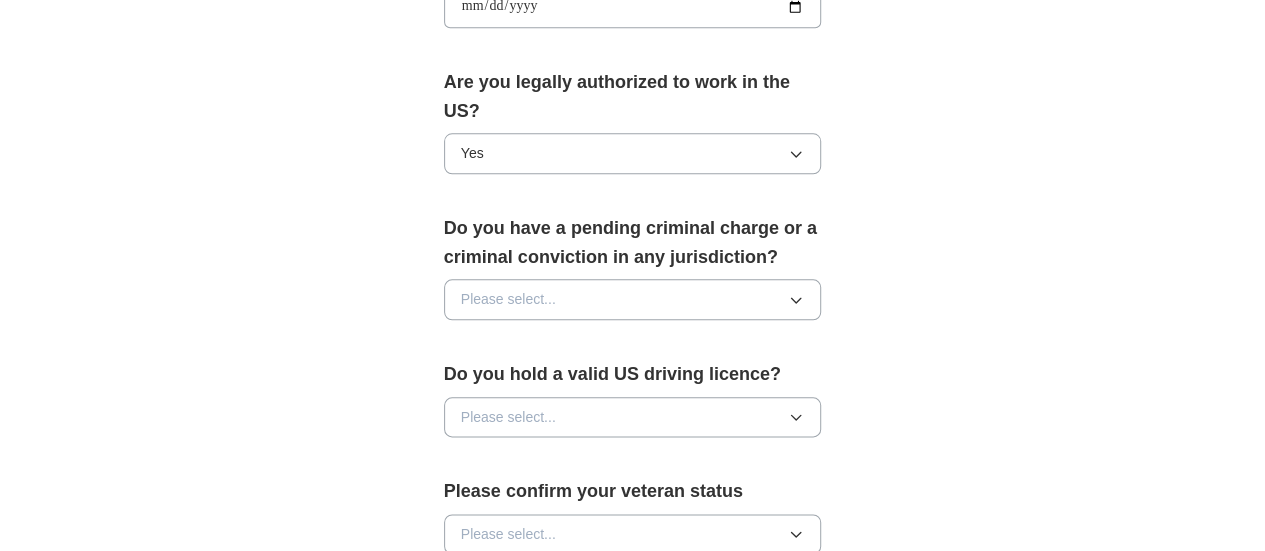 click on "Please select..." at bounding box center [633, 299] 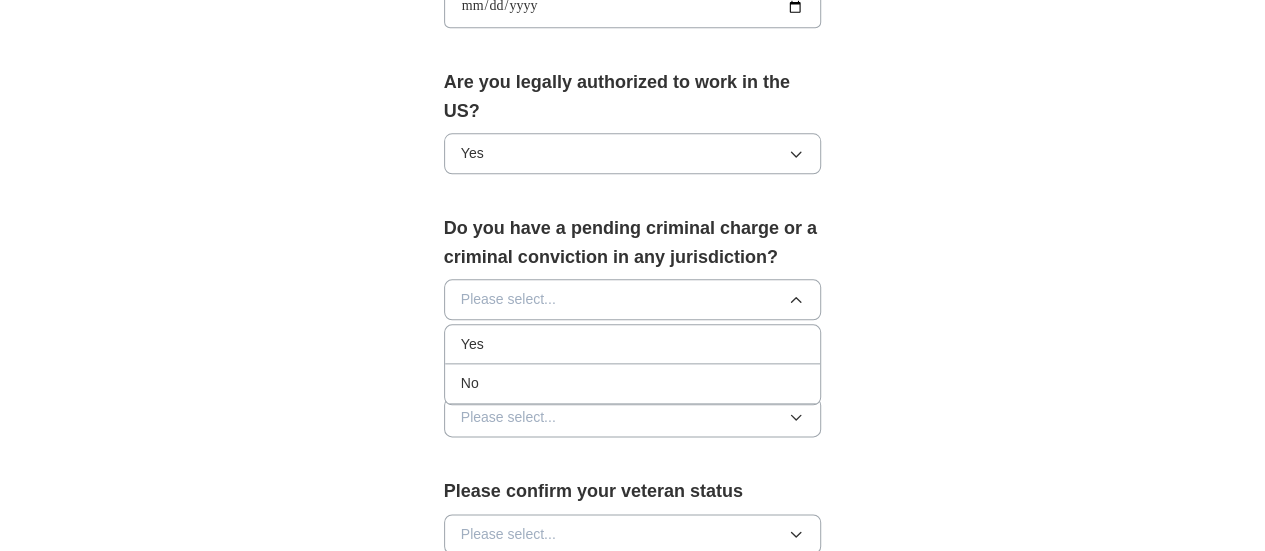 click on "No" at bounding box center [633, 383] 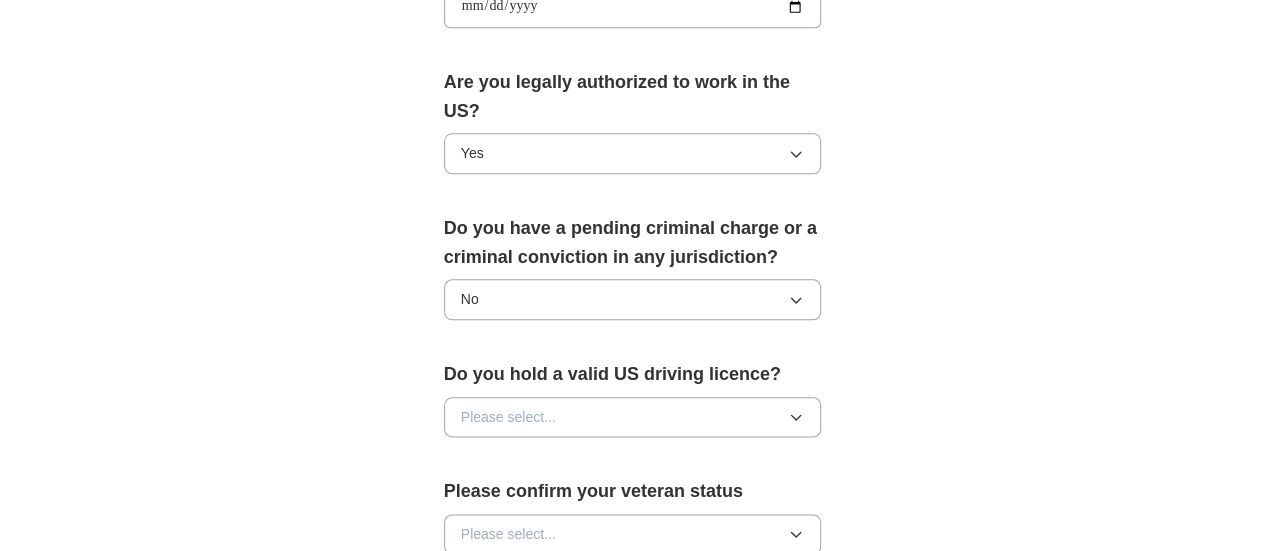 click on "Please select..." at bounding box center (633, 417) 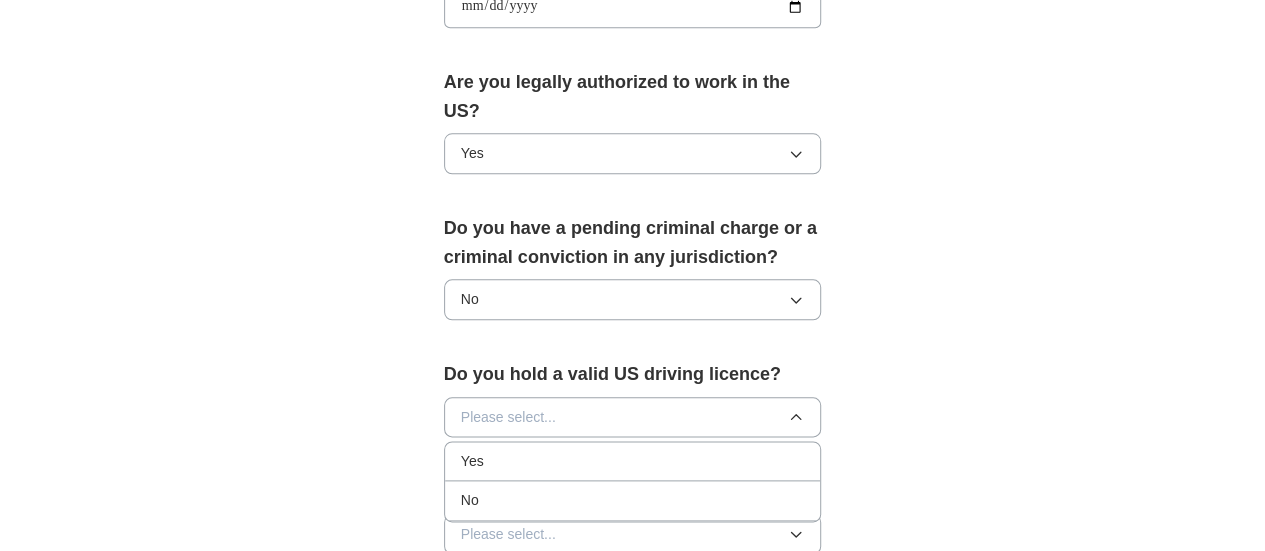 click on "No" at bounding box center [633, 500] 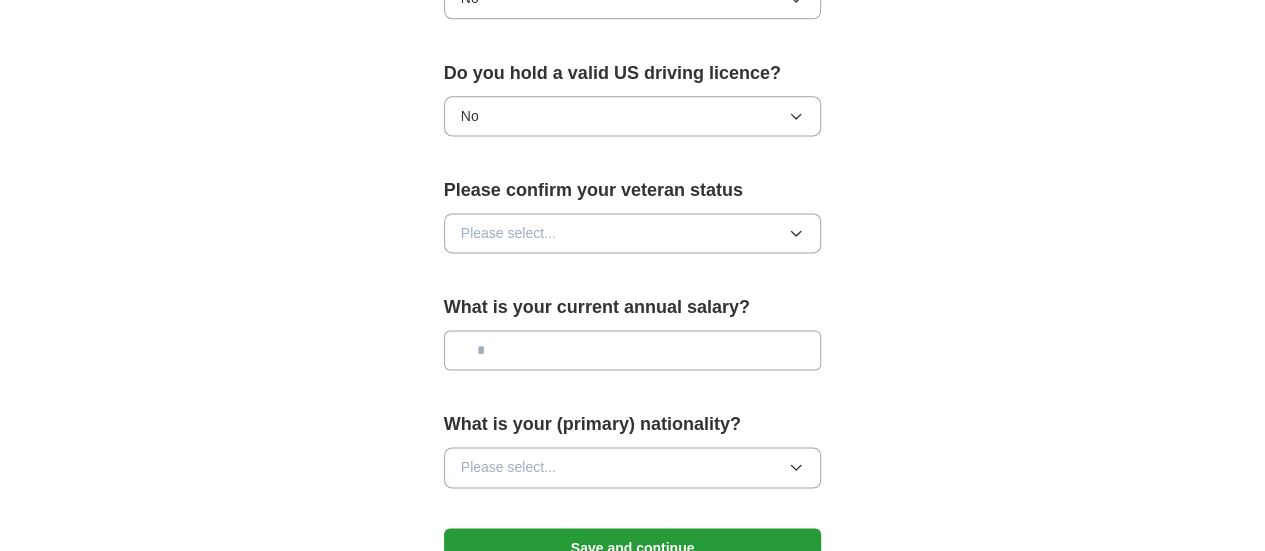 scroll, scrollTop: 1301, scrollLeft: 0, axis: vertical 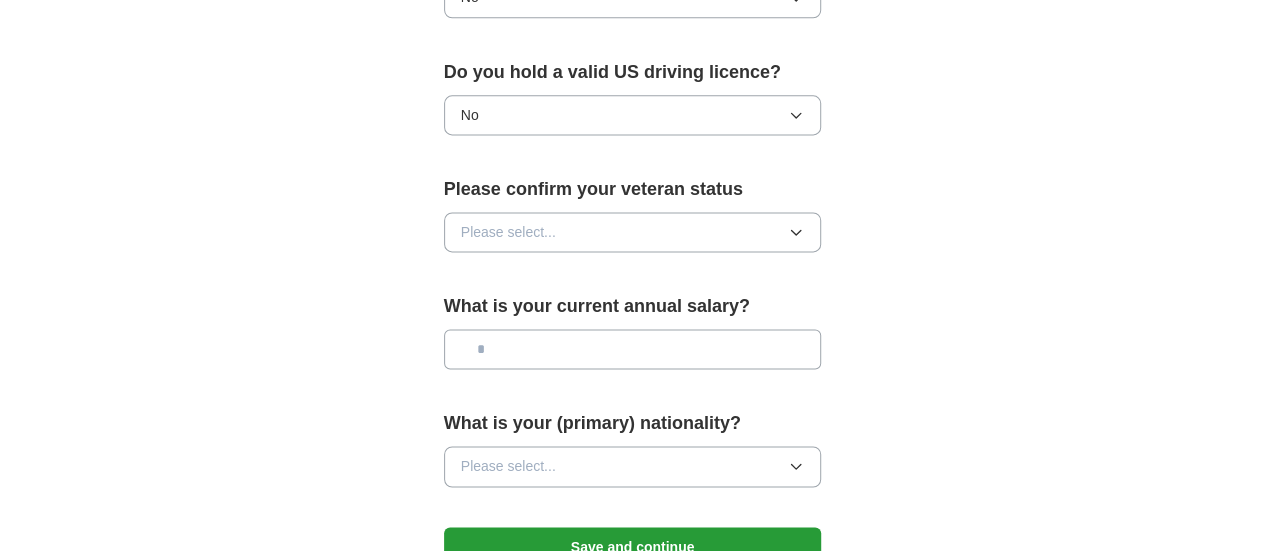 click on "Please select..." at bounding box center (633, 232) 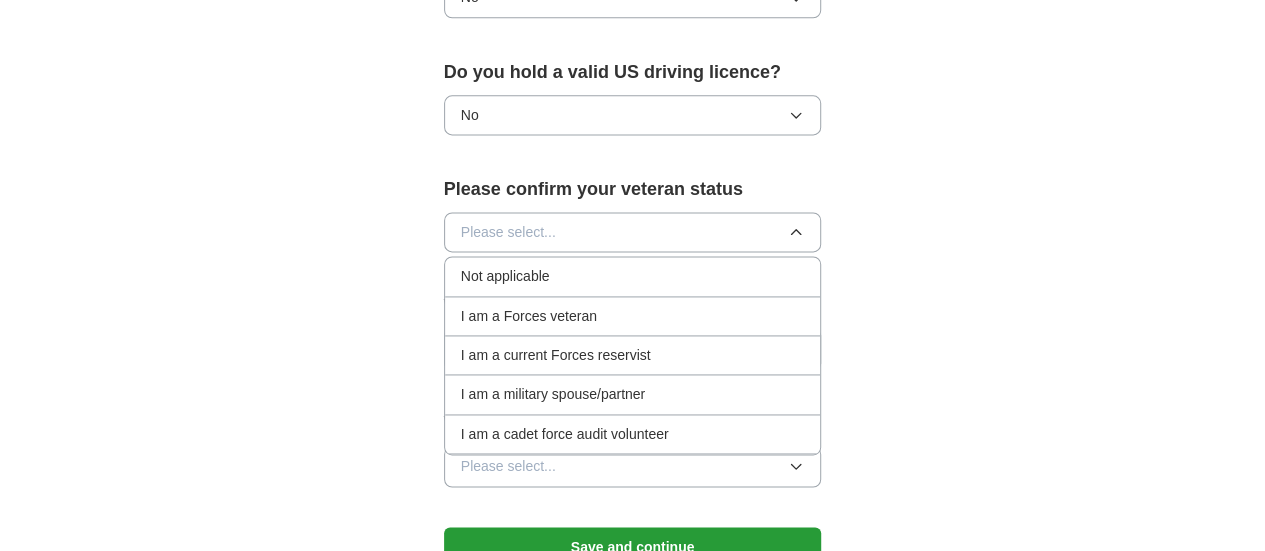 click on "Not applicable" at bounding box center (633, 276) 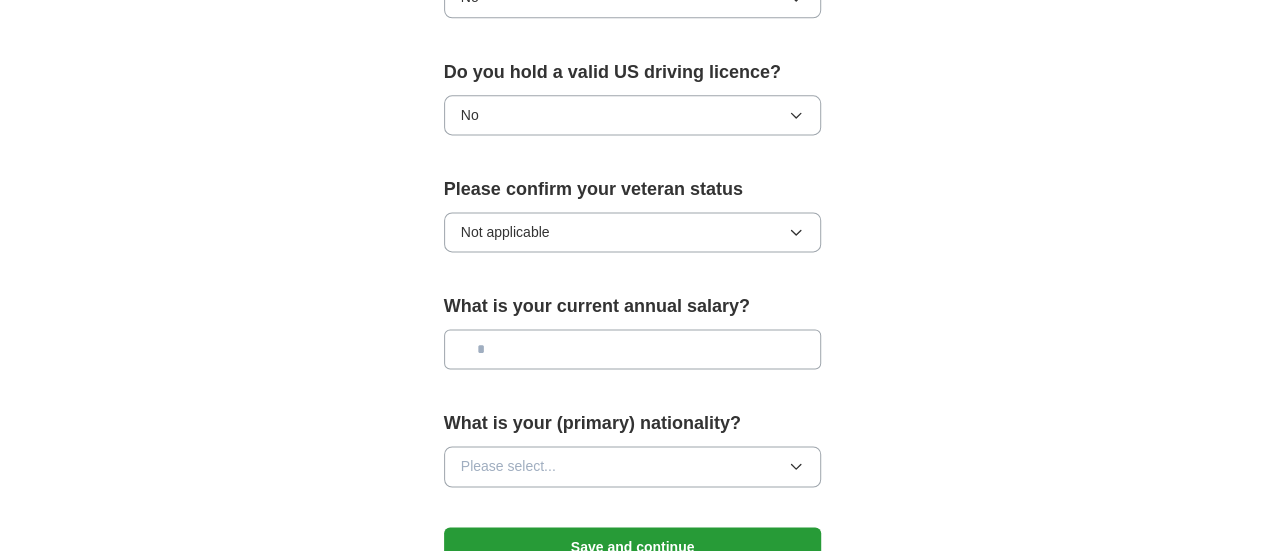 click at bounding box center [633, 349] 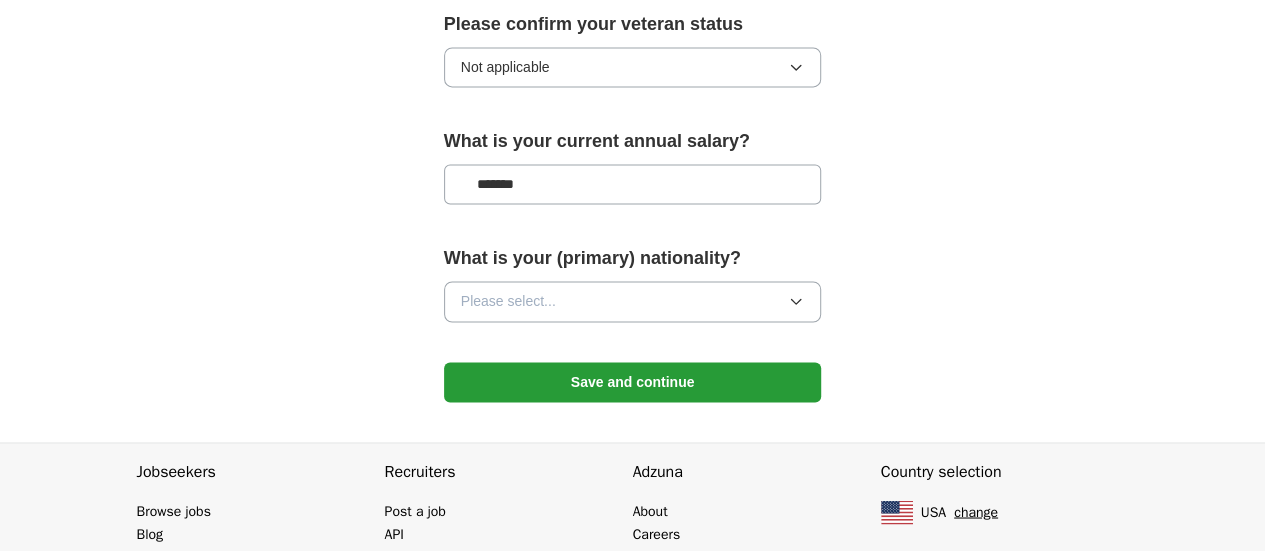 scroll, scrollTop: 1484, scrollLeft: 0, axis: vertical 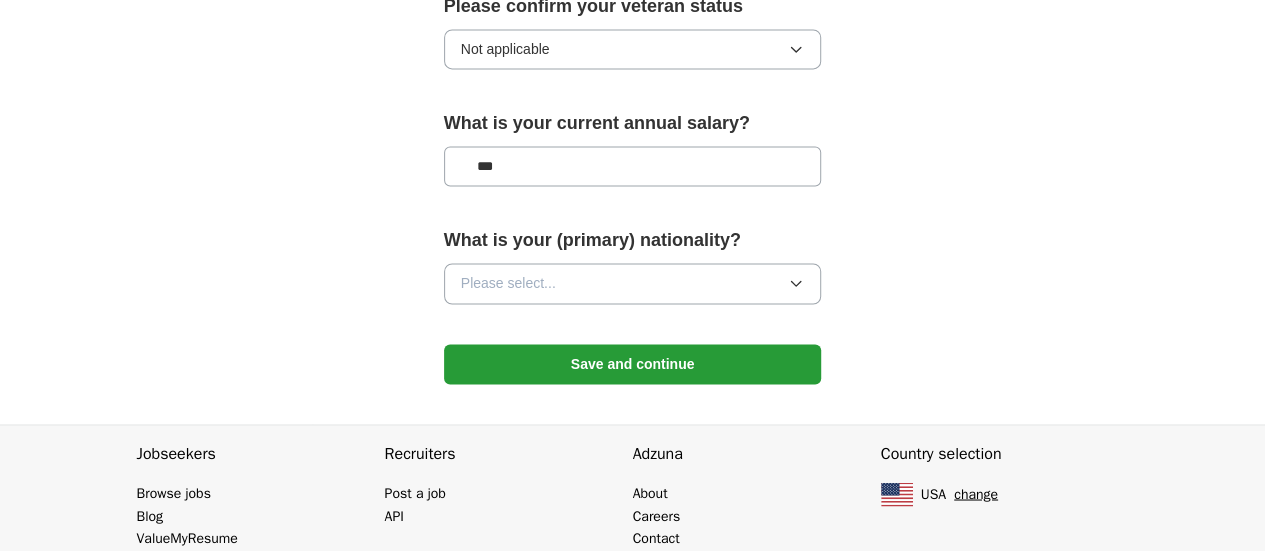 type on "**" 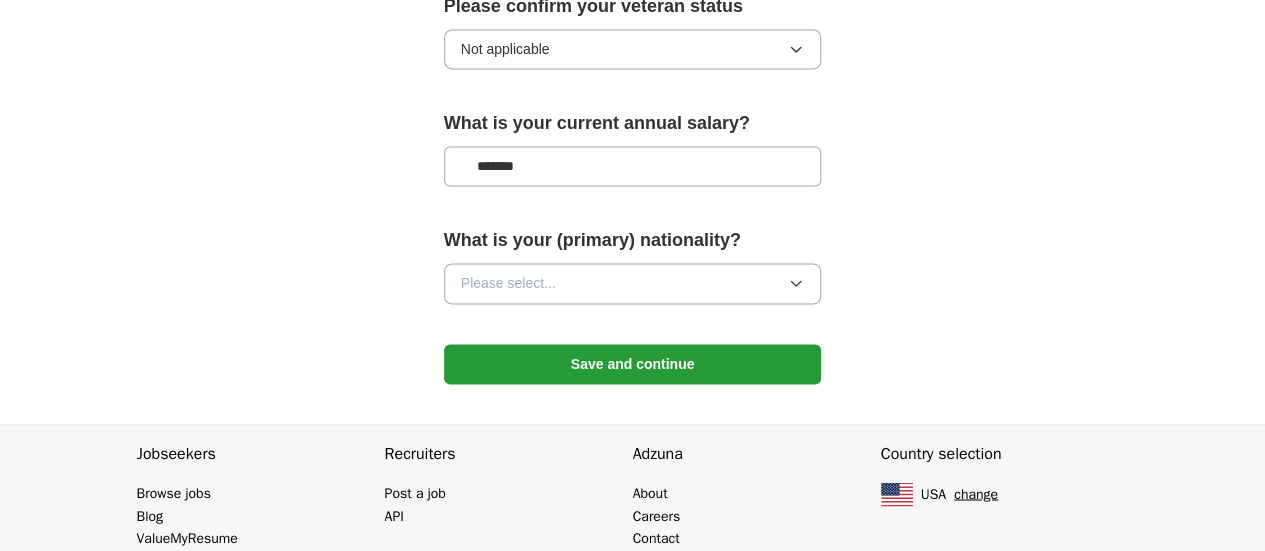 type on "*******" 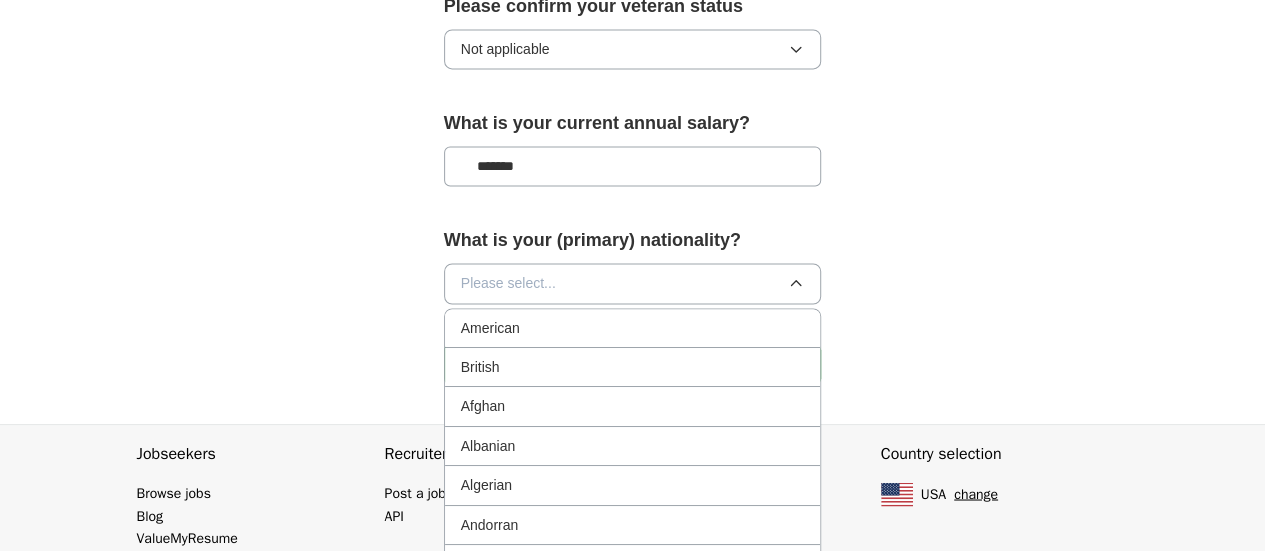 type 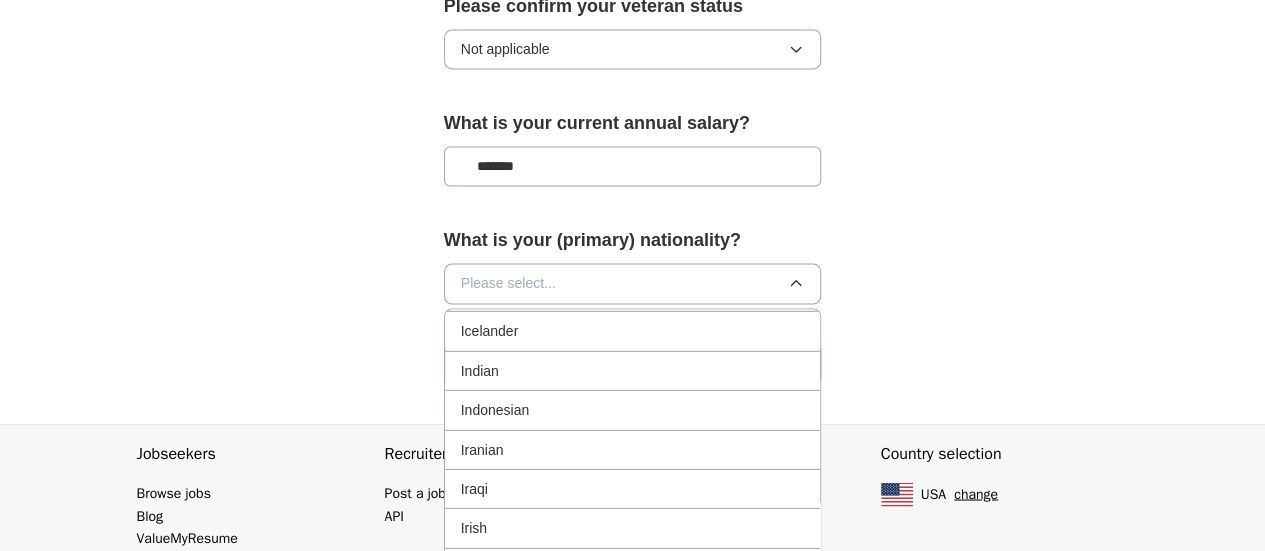 scroll, scrollTop: 3098, scrollLeft: 0, axis: vertical 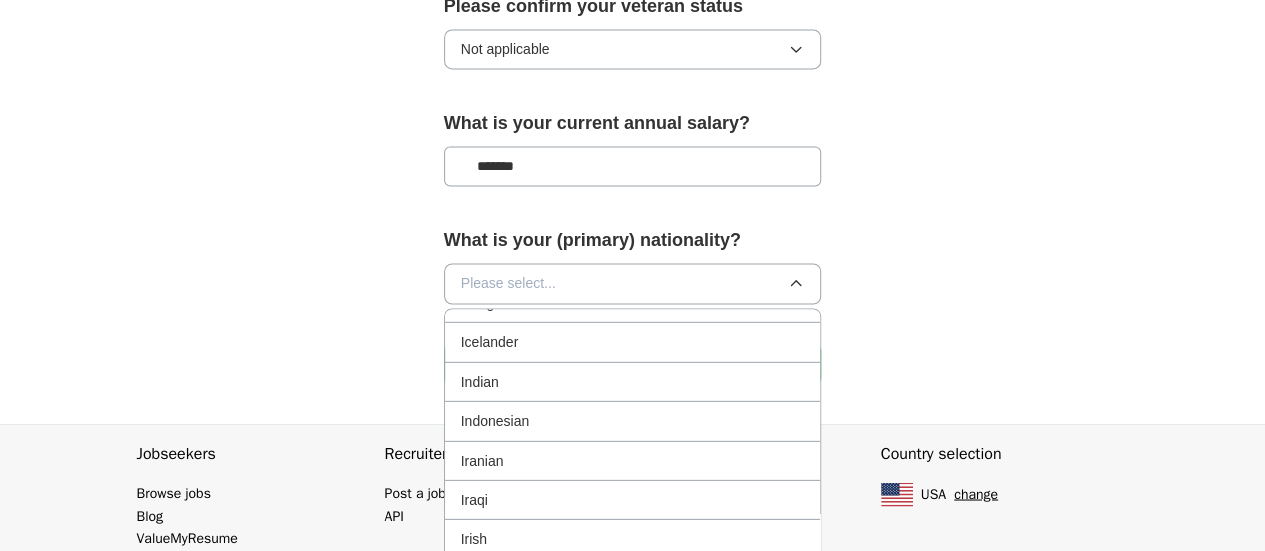 click on "Indian" at bounding box center [480, 381] 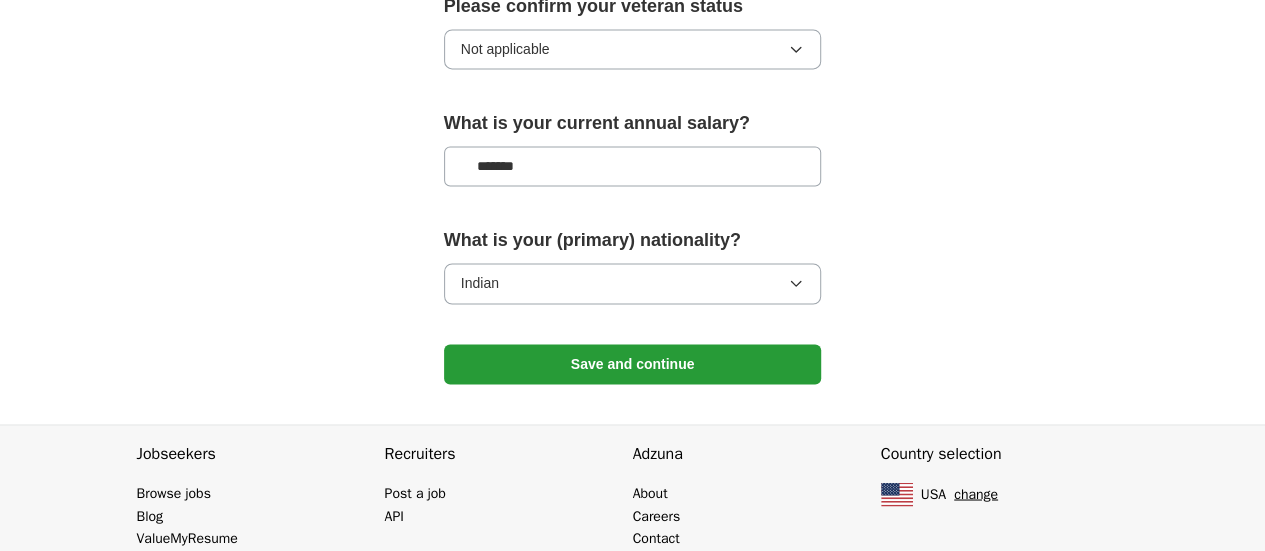 click on "Save and continue" at bounding box center (633, 364) 